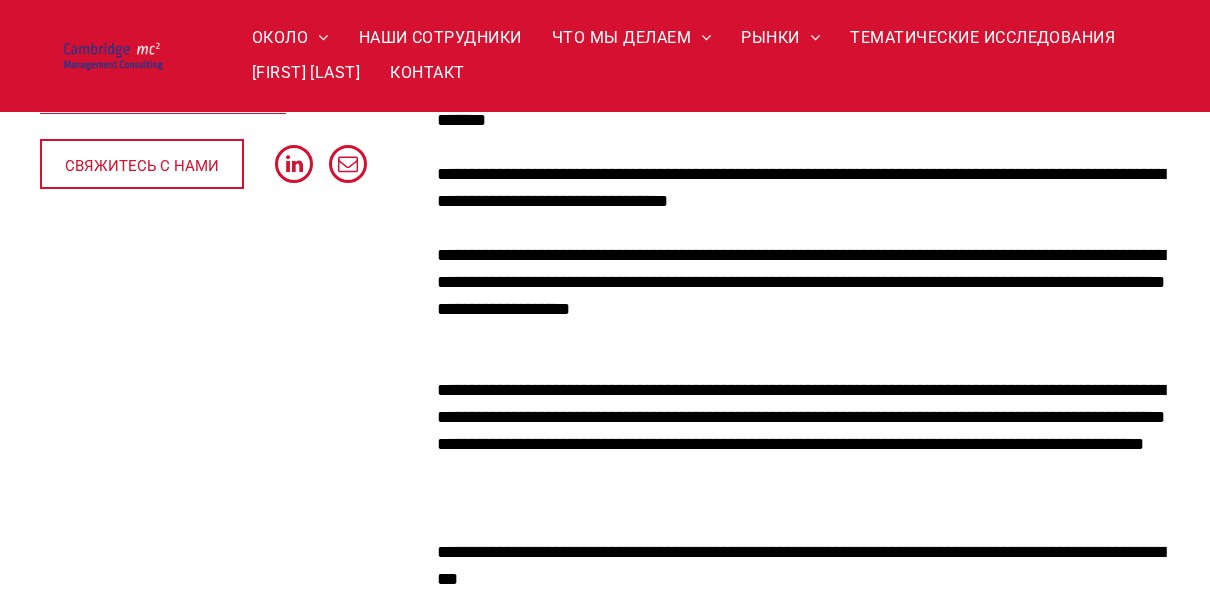 scroll, scrollTop: 440, scrollLeft: 0, axis: vertical 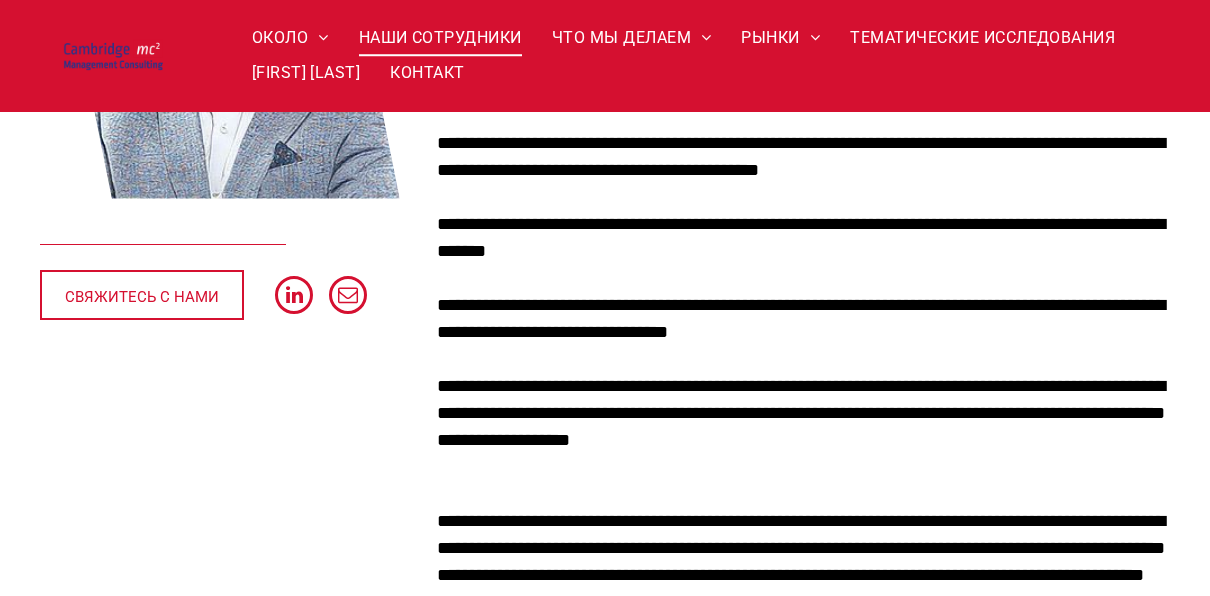 click on "НАШИ СОТРУДНИКИ" at bounding box center (440, 38) 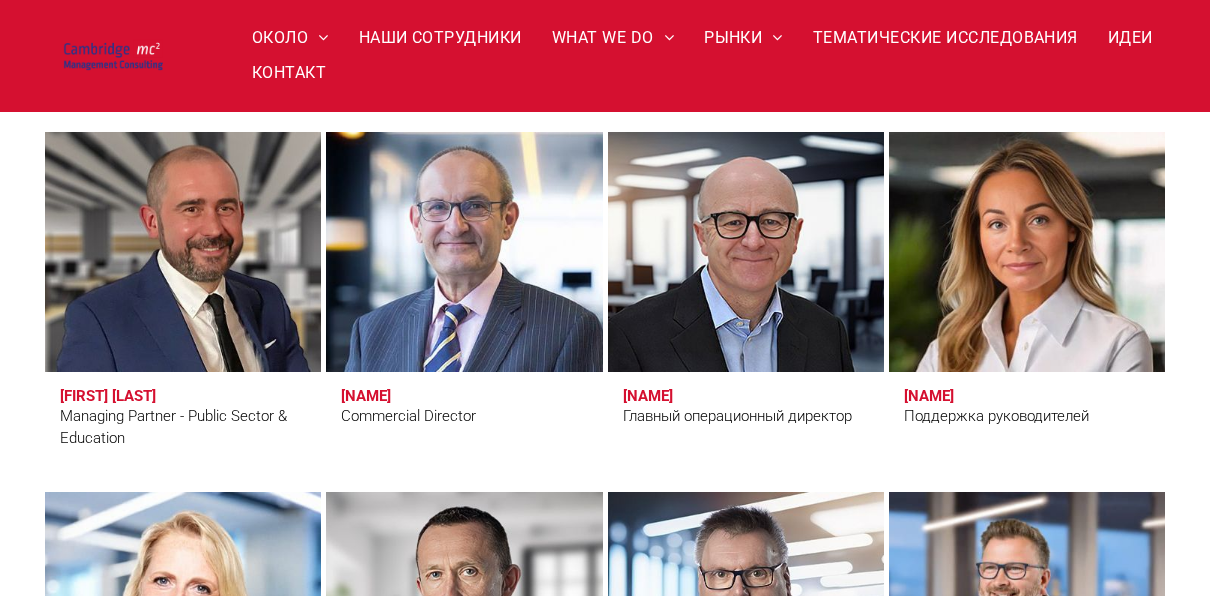 scroll, scrollTop: 1500, scrollLeft: 0, axis: vertical 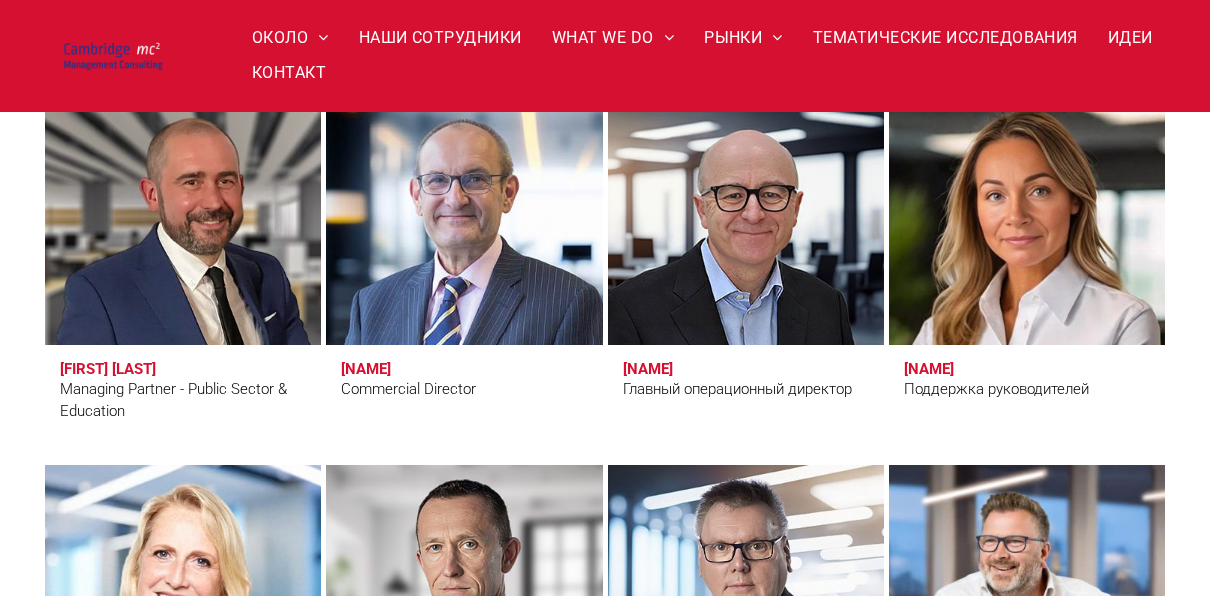 click on "[NAME]" at bounding box center (929, 369) 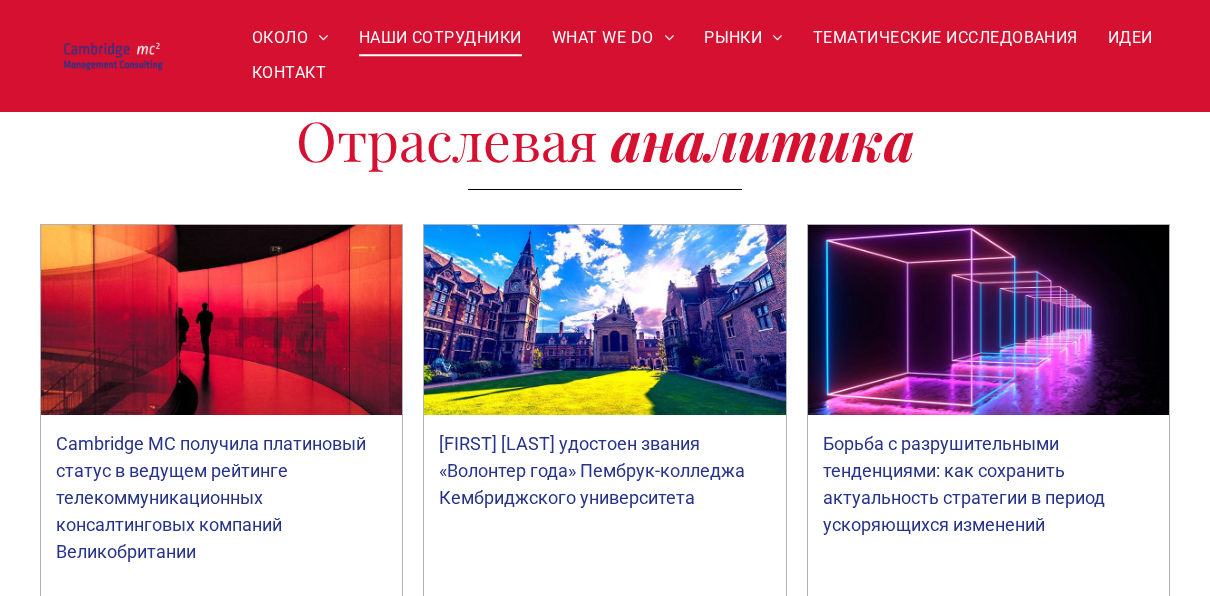 scroll, scrollTop: 8000, scrollLeft: 0, axis: vertical 